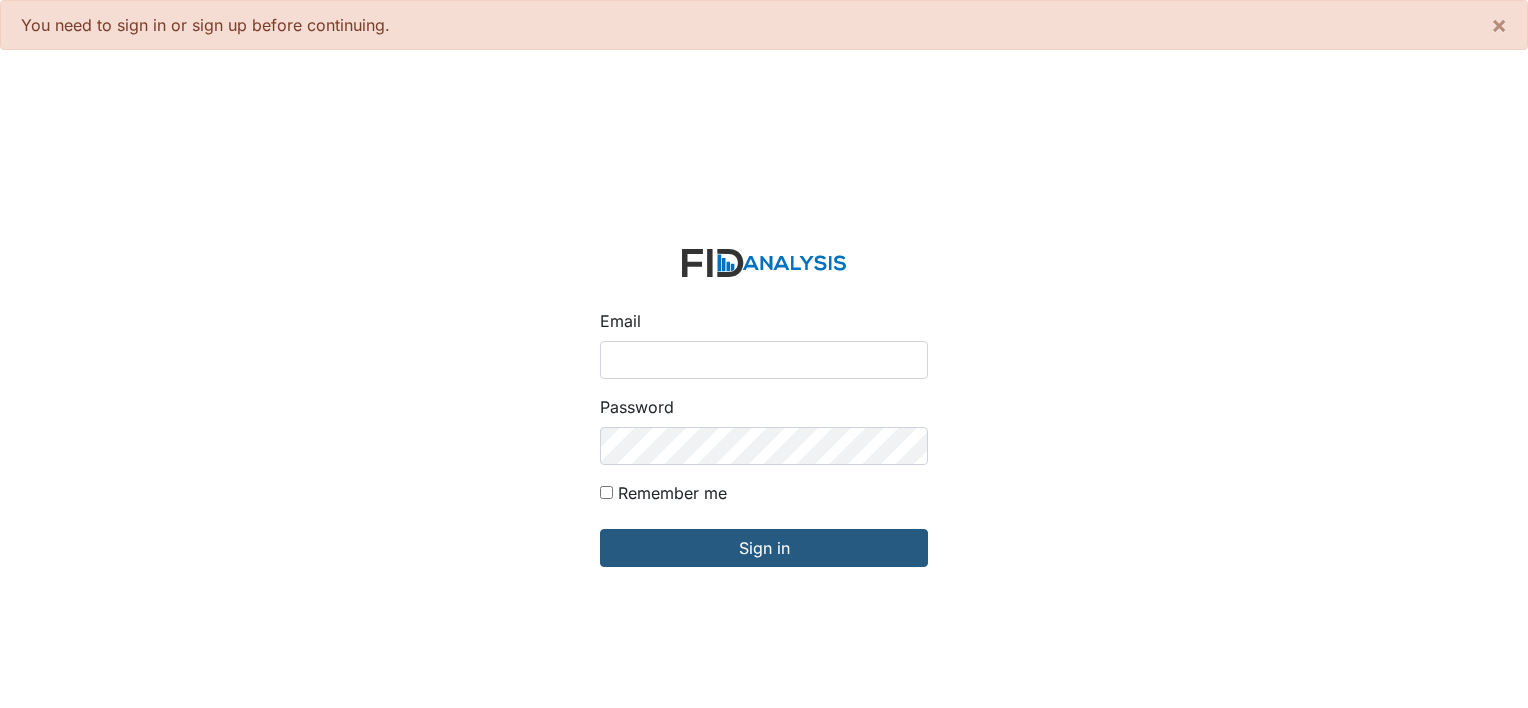 scroll, scrollTop: 0, scrollLeft: 0, axis: both 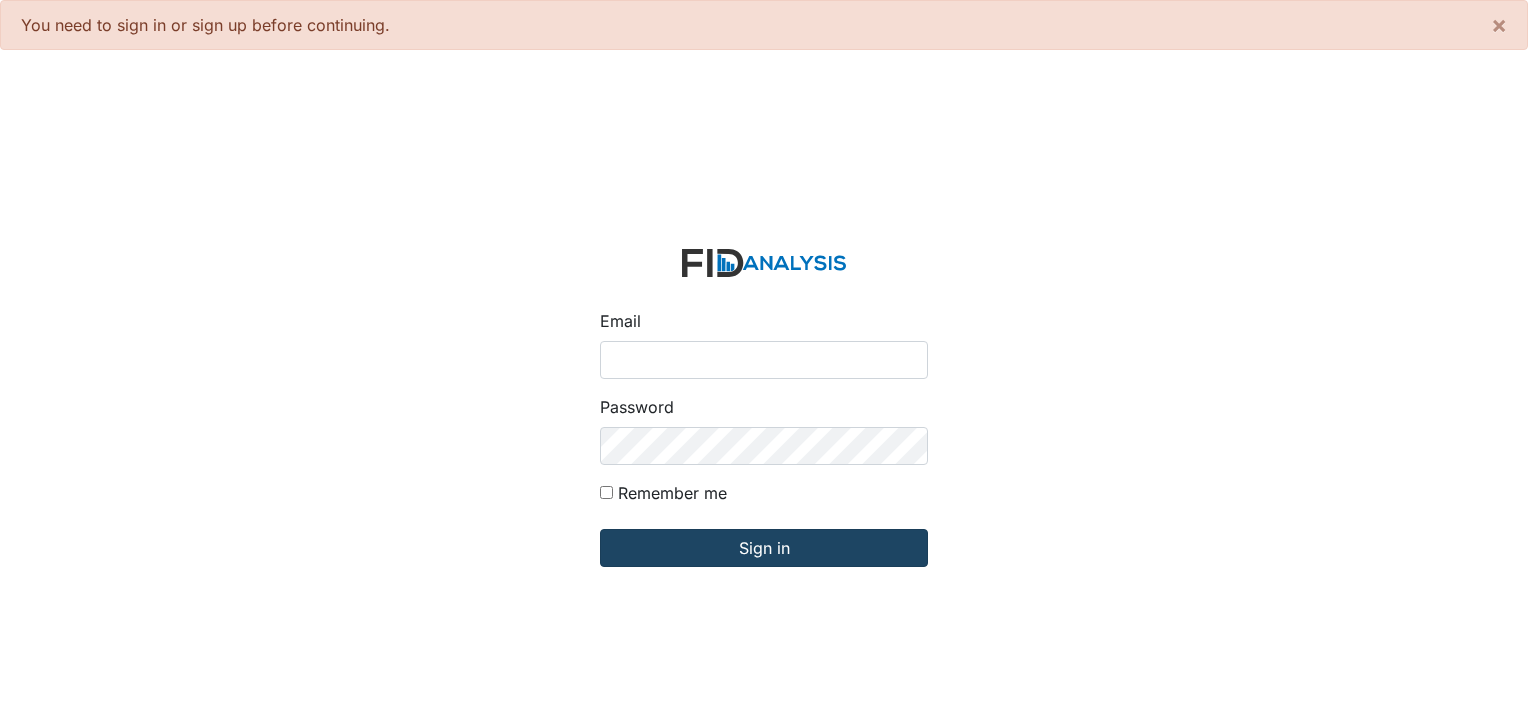 type on "[EMAIL]" 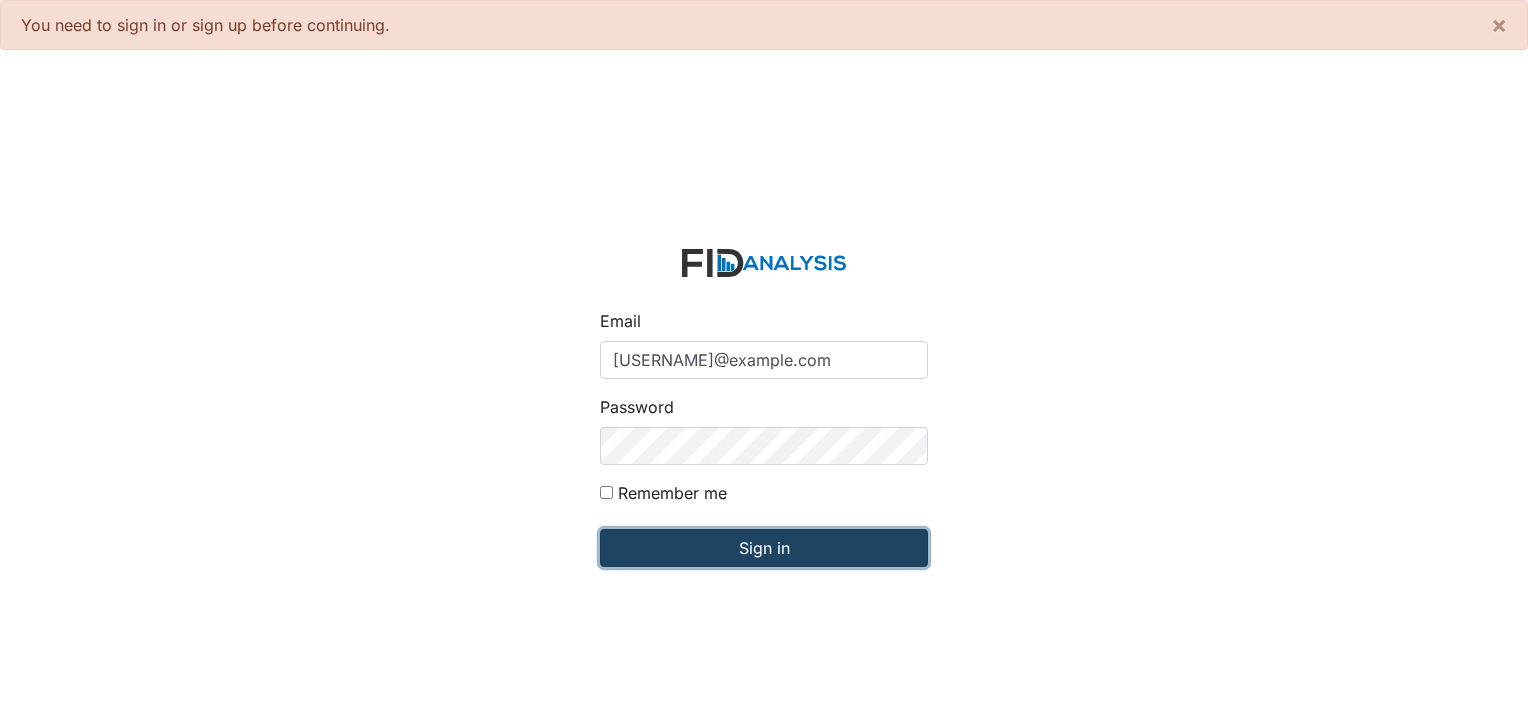 click on "Sign in" at bounding box center (764, 548) 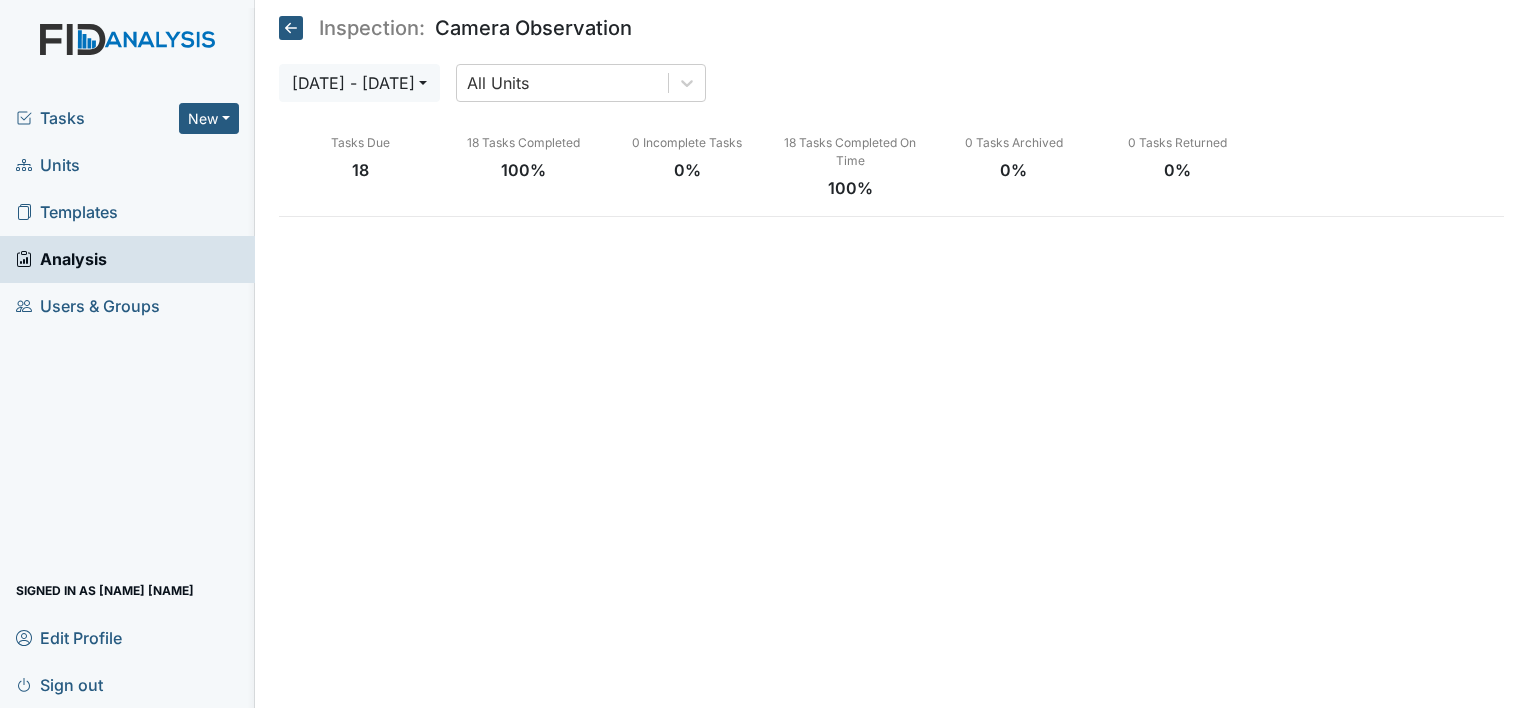 scroll, scrollTop: 0, scrollLeft: 0, axis: both 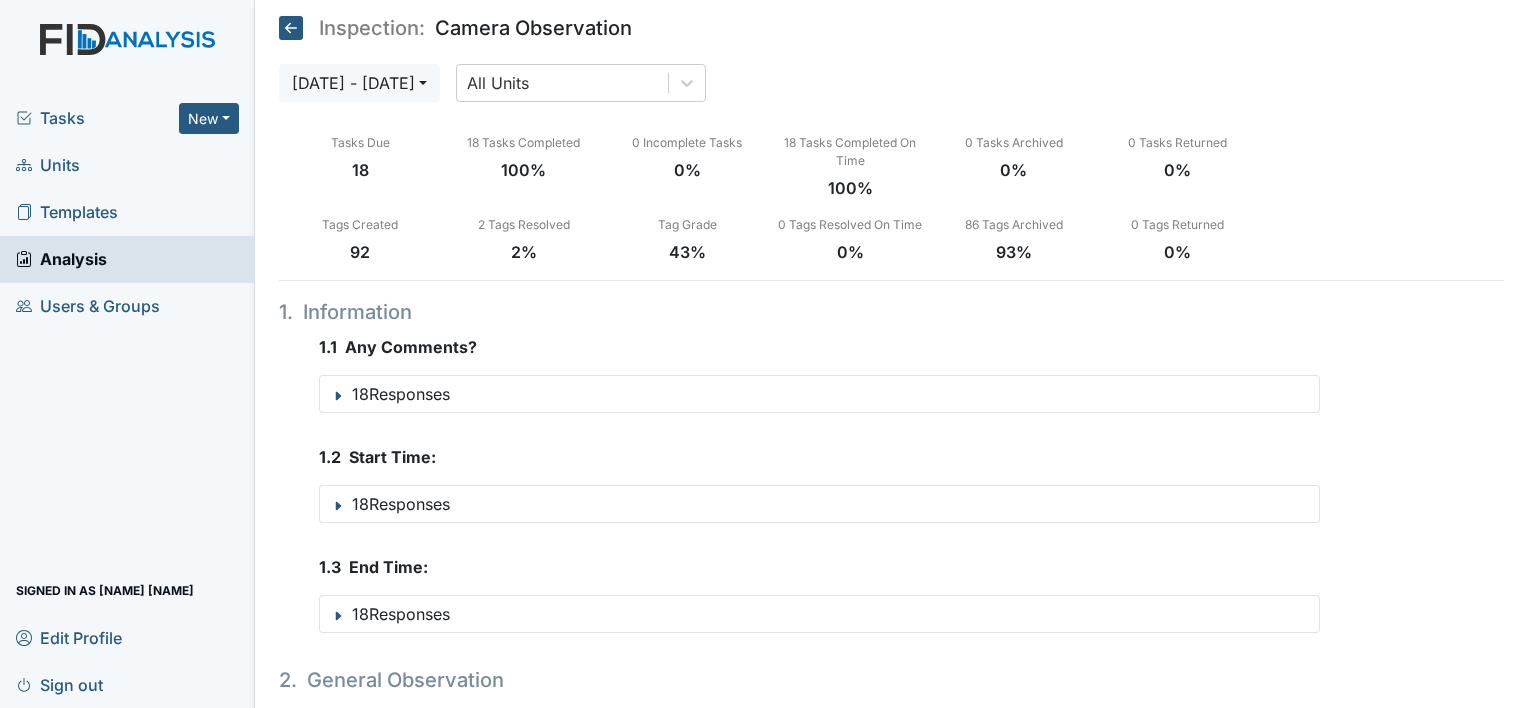 click on "Units" at bounding box center (48, 165) 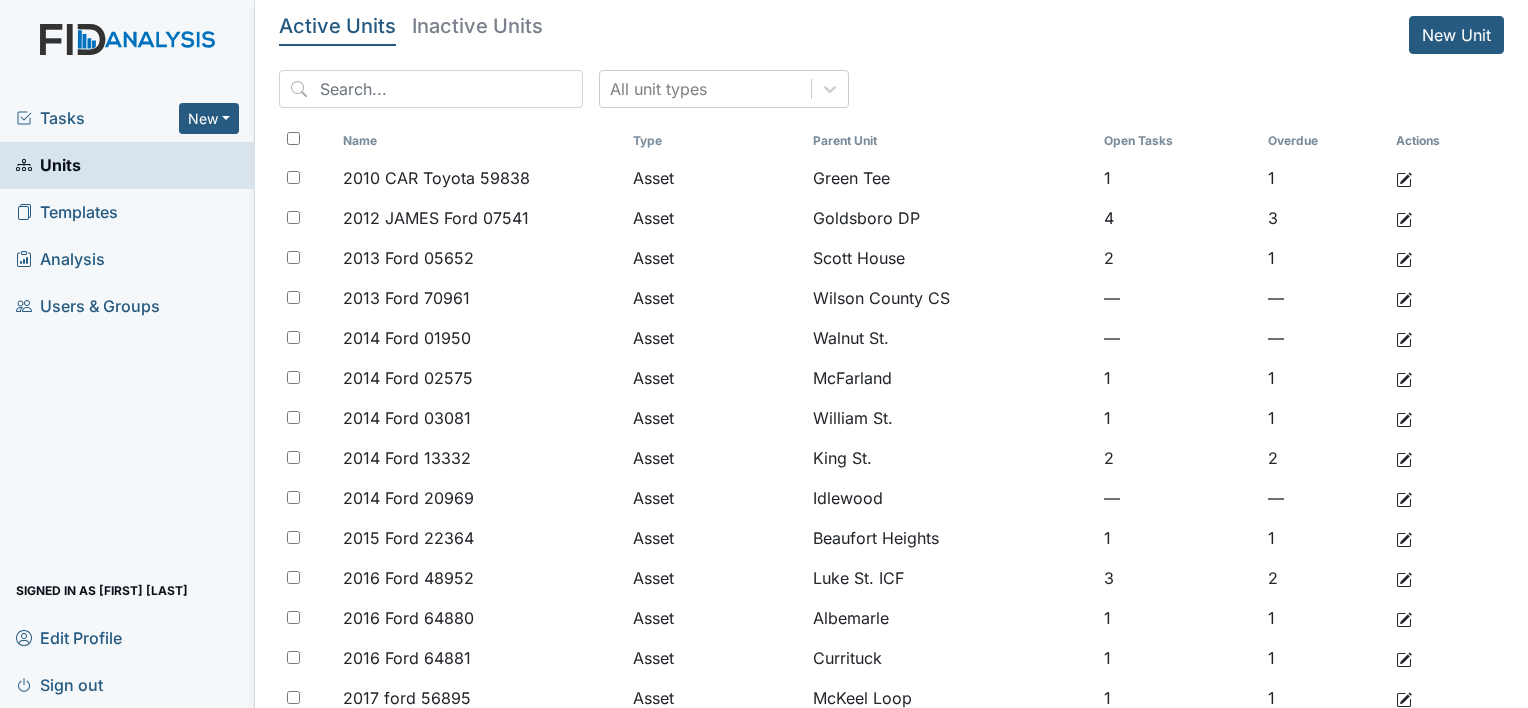scroll, scrollTop: 0, scrollLeft: 0, axis: both 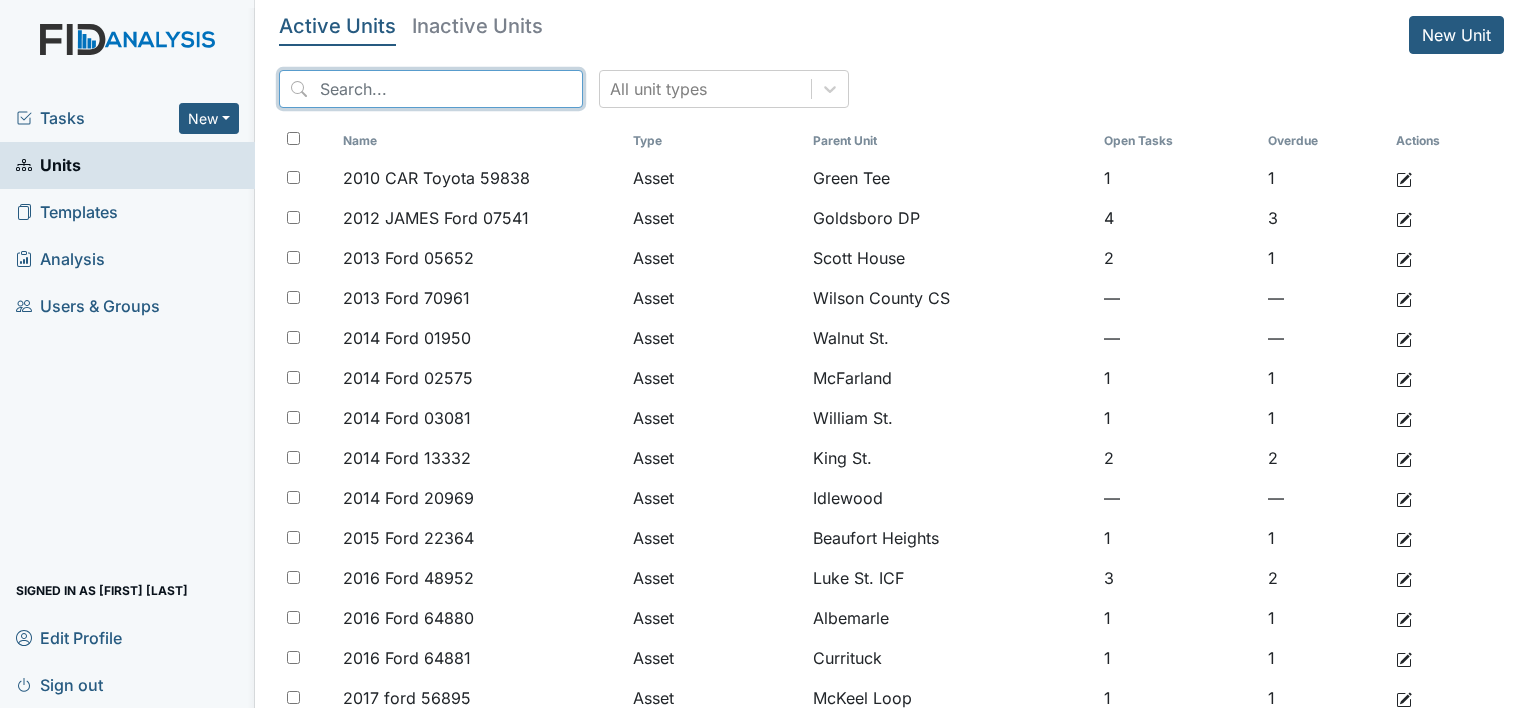 click at bounding box center [431, 89] 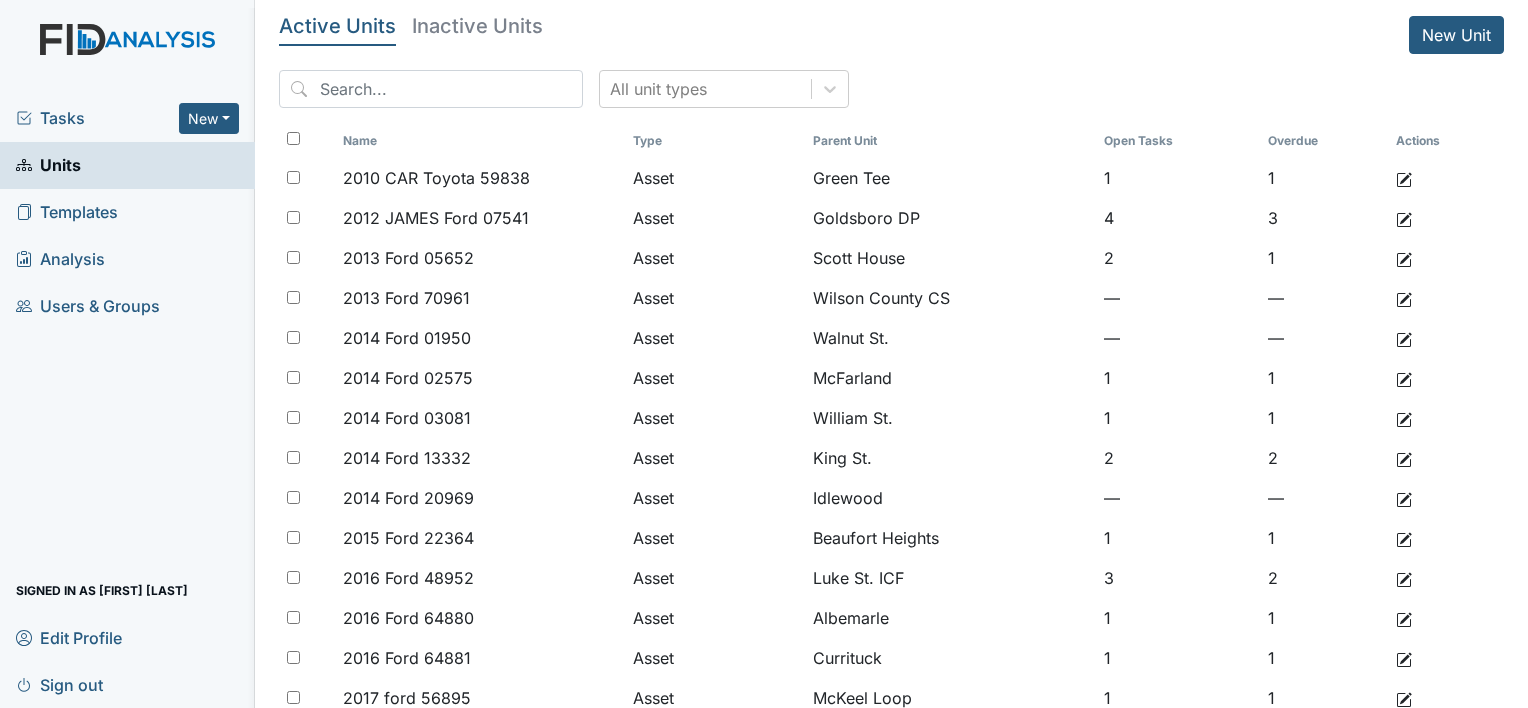 click on "Inactive Units" at bounding box center [477, 26] 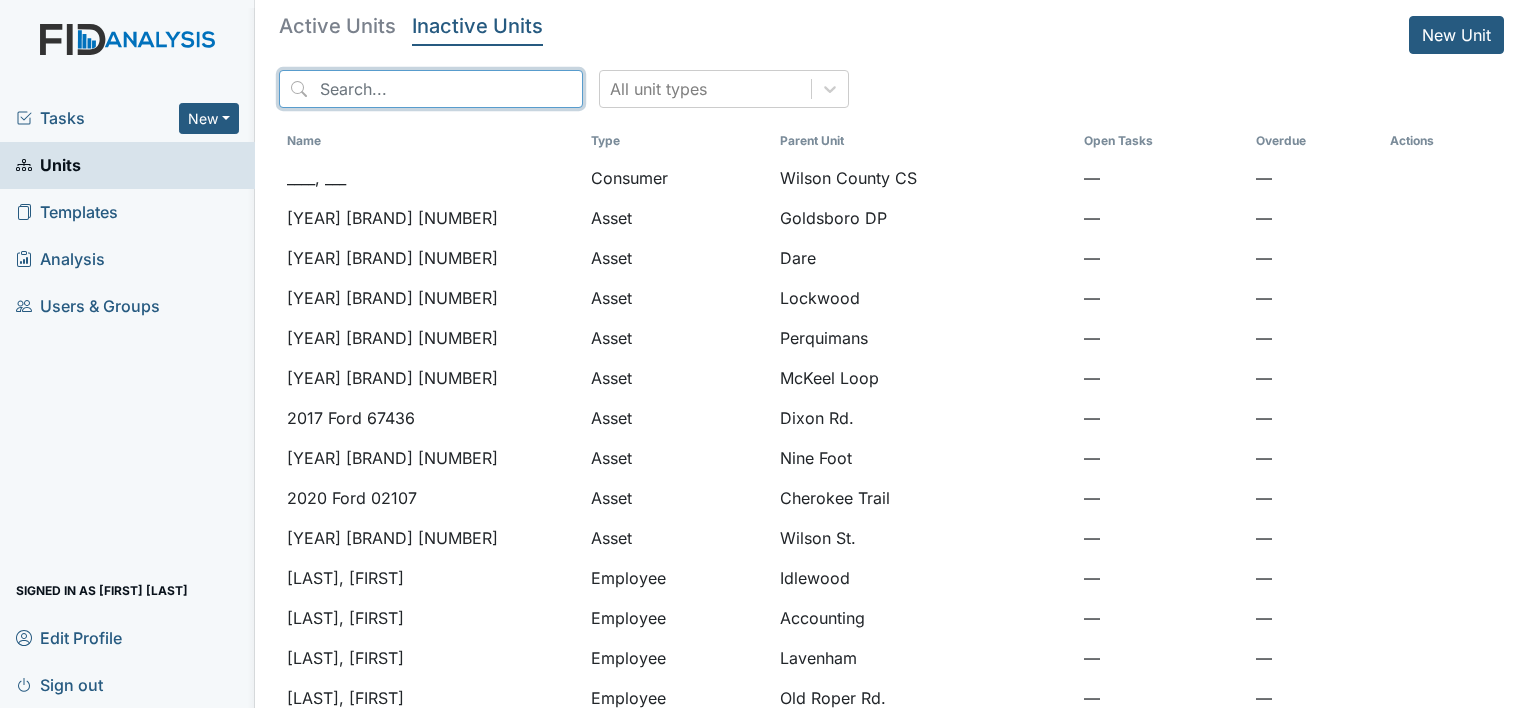 click at bounding box center (431, 89) 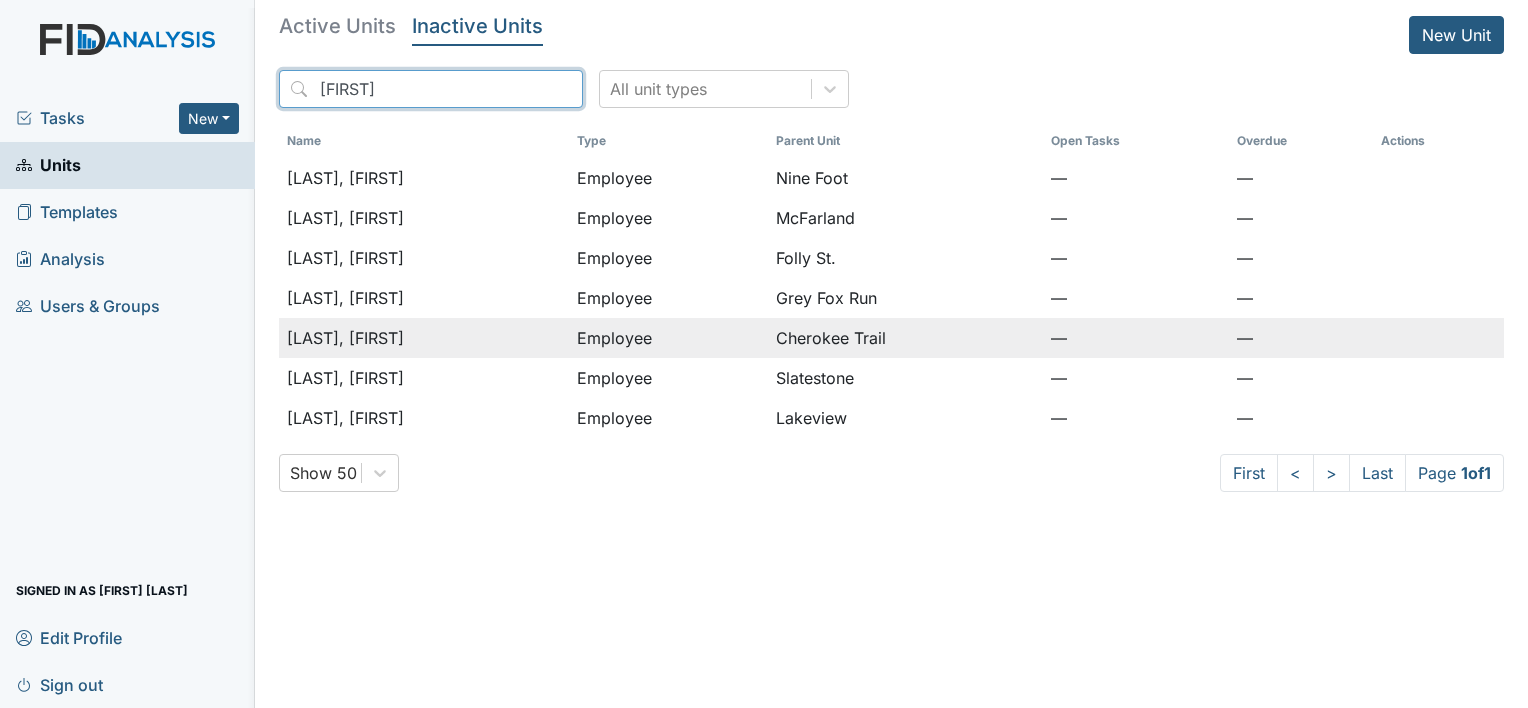 type on "[FIRST]" 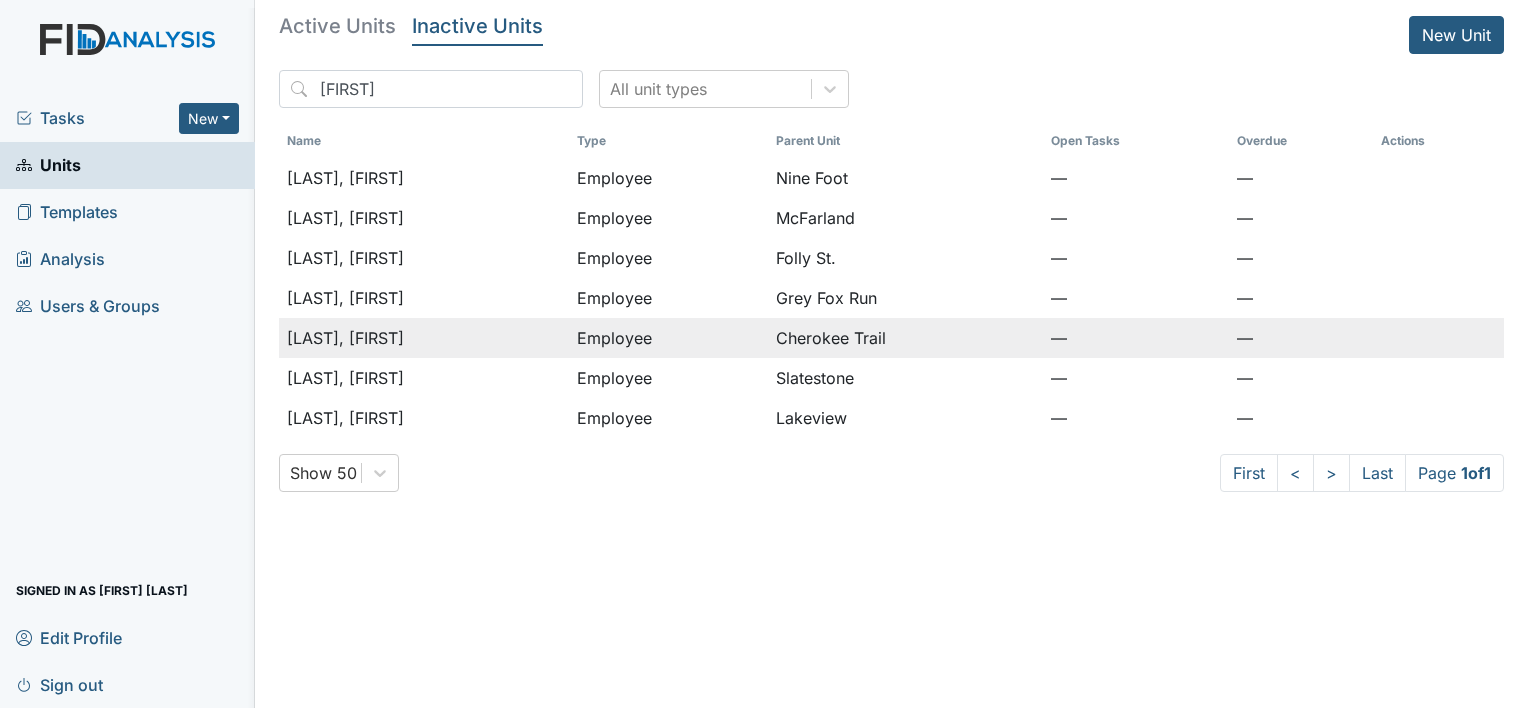 click on "[LAST], [FIRST]" at bounding box center [345, 338] 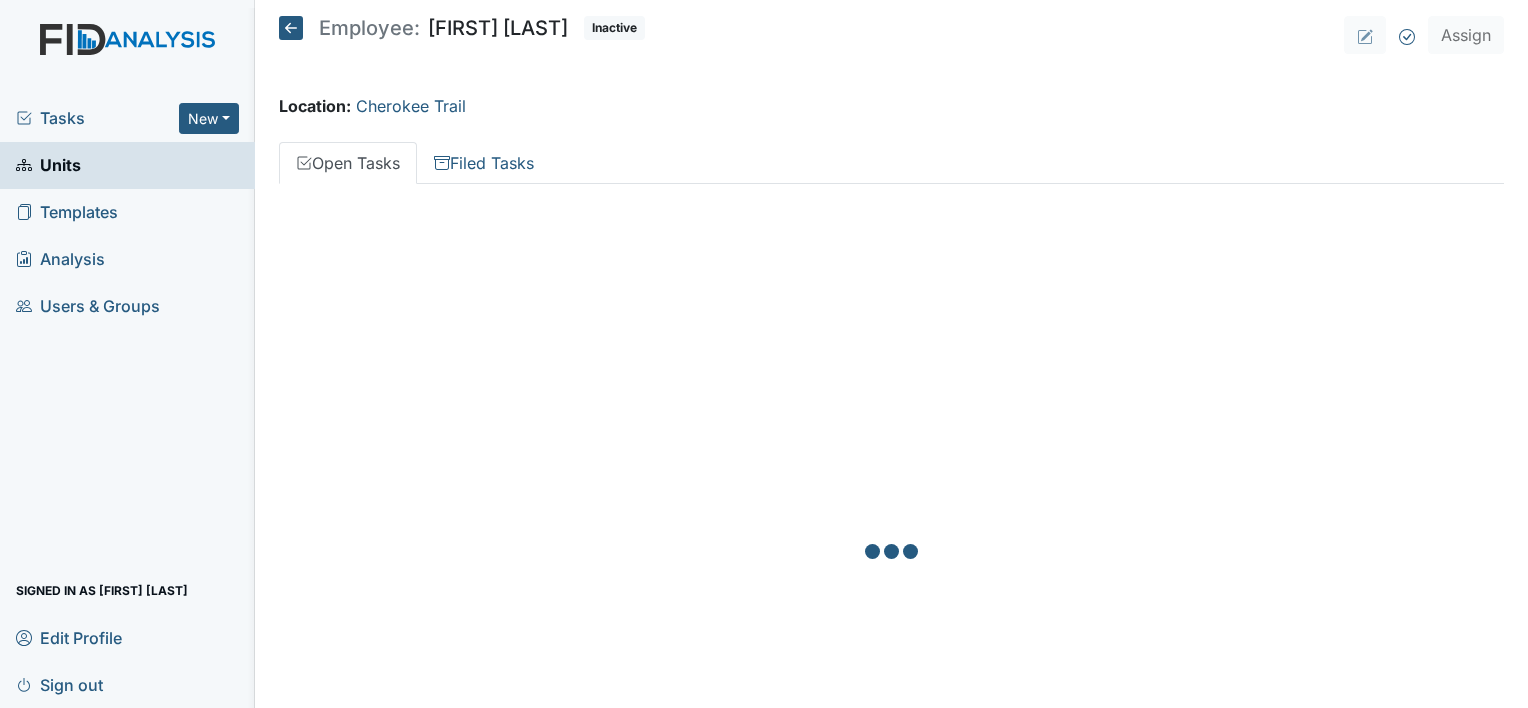scroll, scrollTop: 0, scrollLeft: 0, axis: both 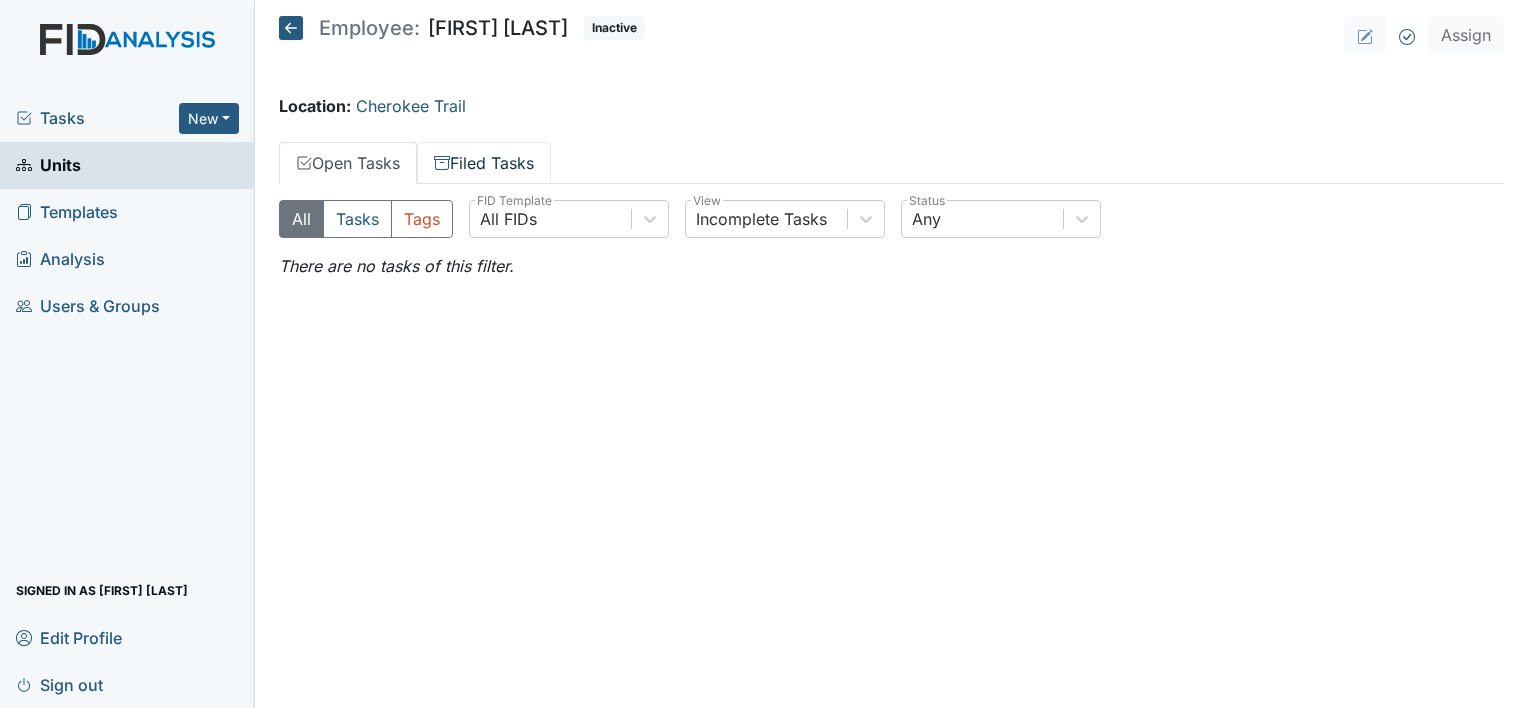 click on "Filed Tasks" at bounding box center (484, 163) 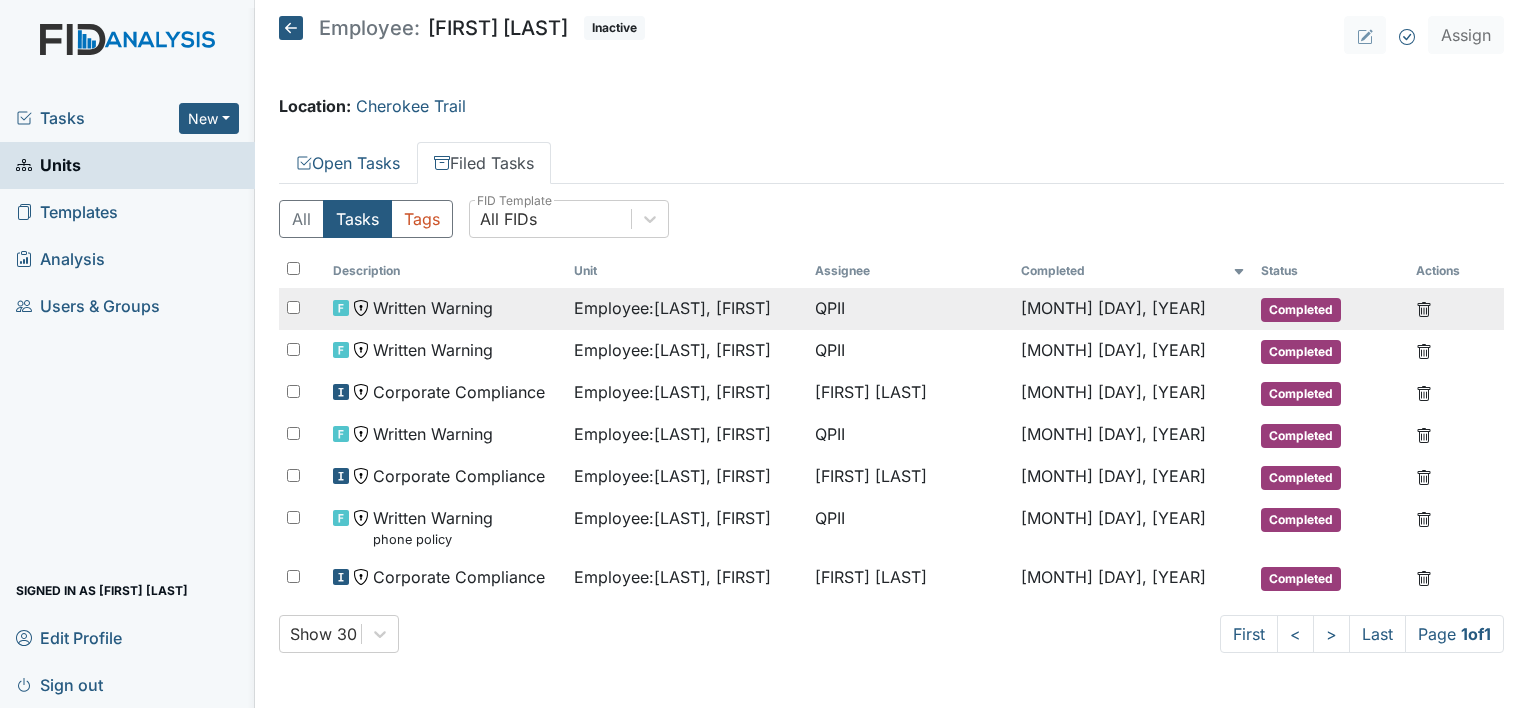 click on "Written Warning" at bounding box center [433, 308] 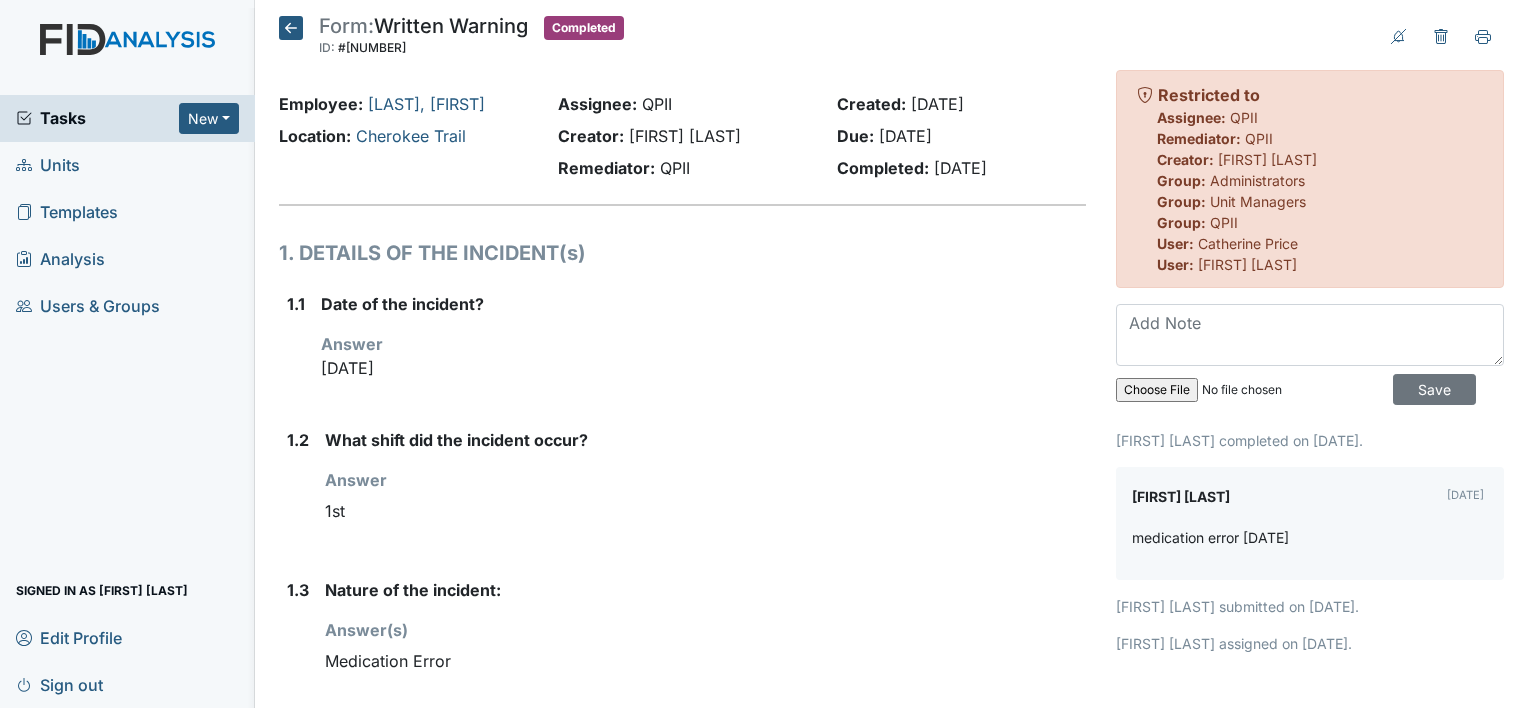 scroll, scrollTop: 0, scrollLeft: 0, axis: both 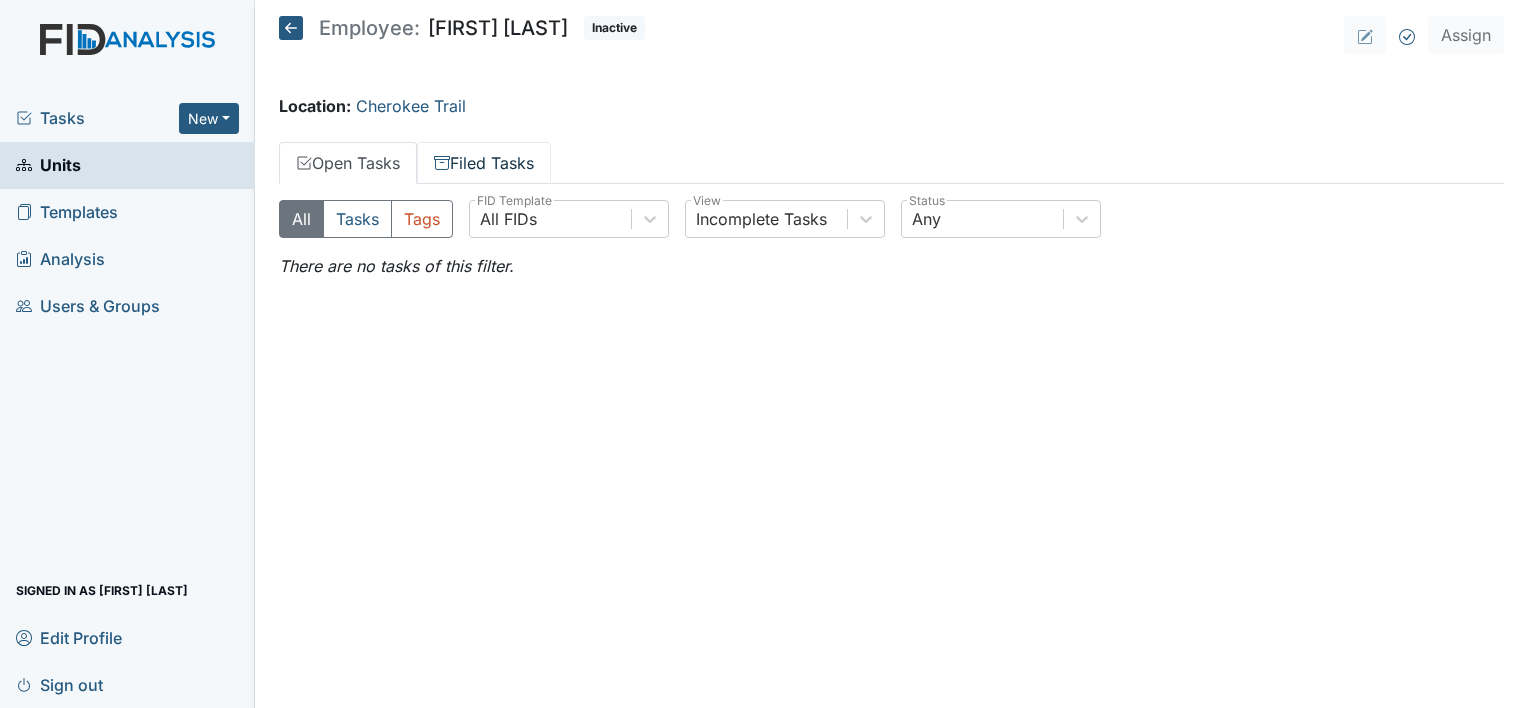 click on "Filed Tasks" at bounding box center [484, 163] 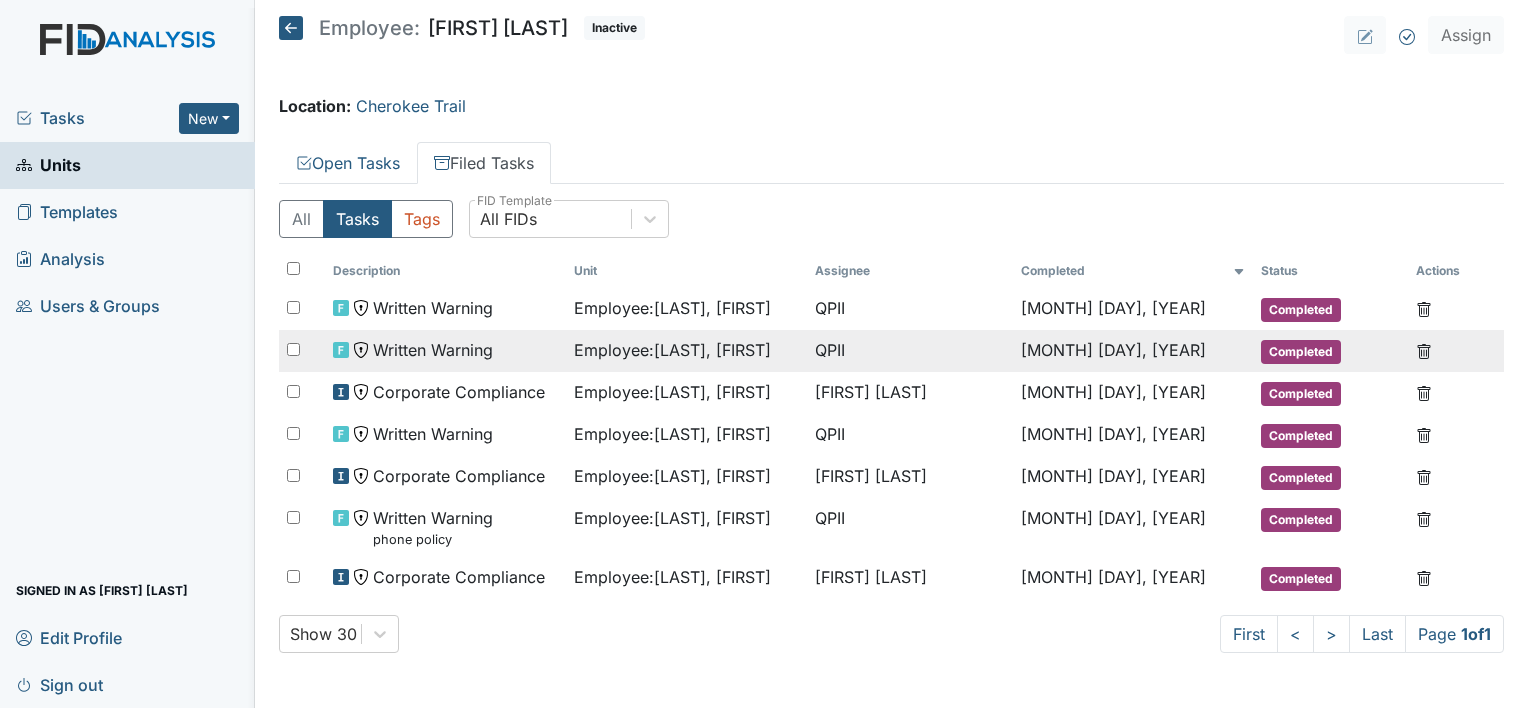 click on "Written Warning" at bounding box center [433, 350] 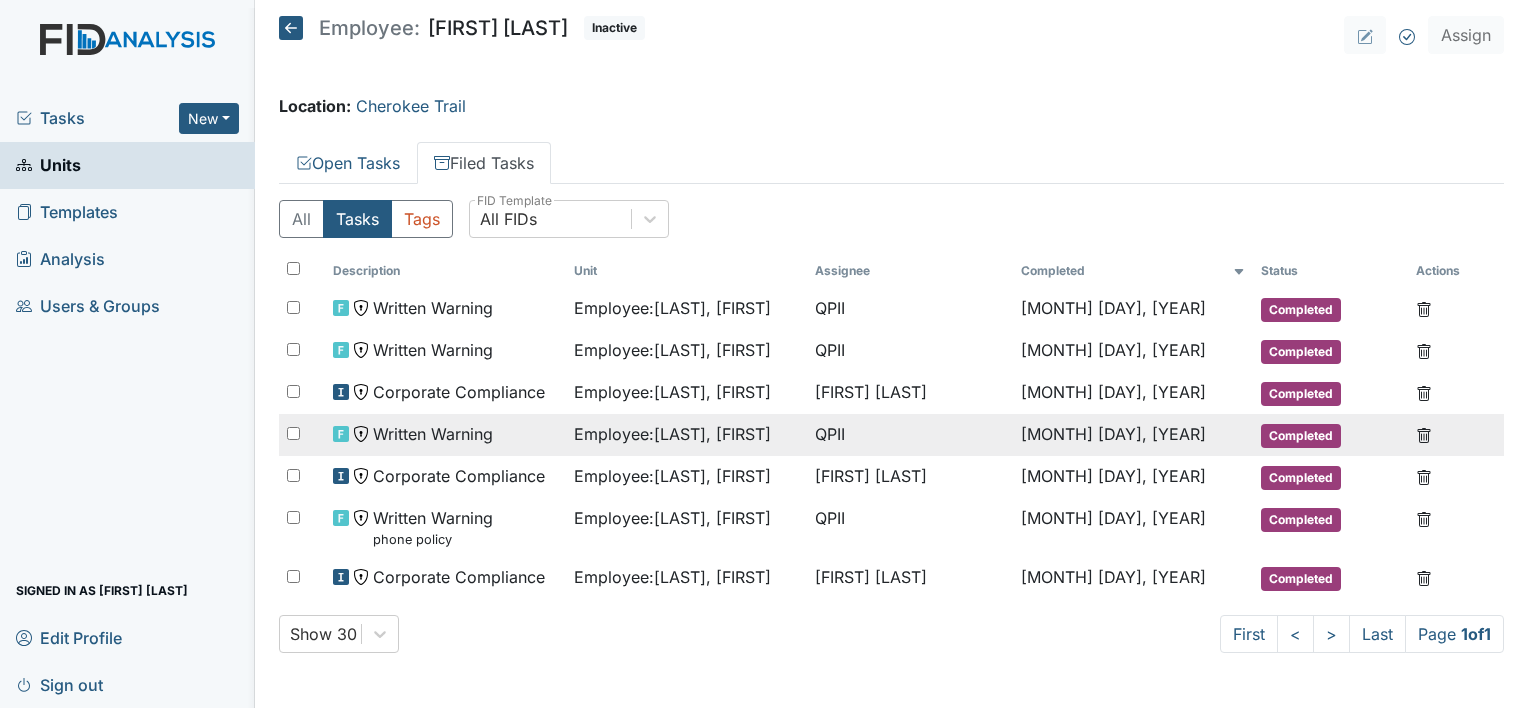 click on "Employee :  Moro, Alexandria" at bounding box center (672, 434) 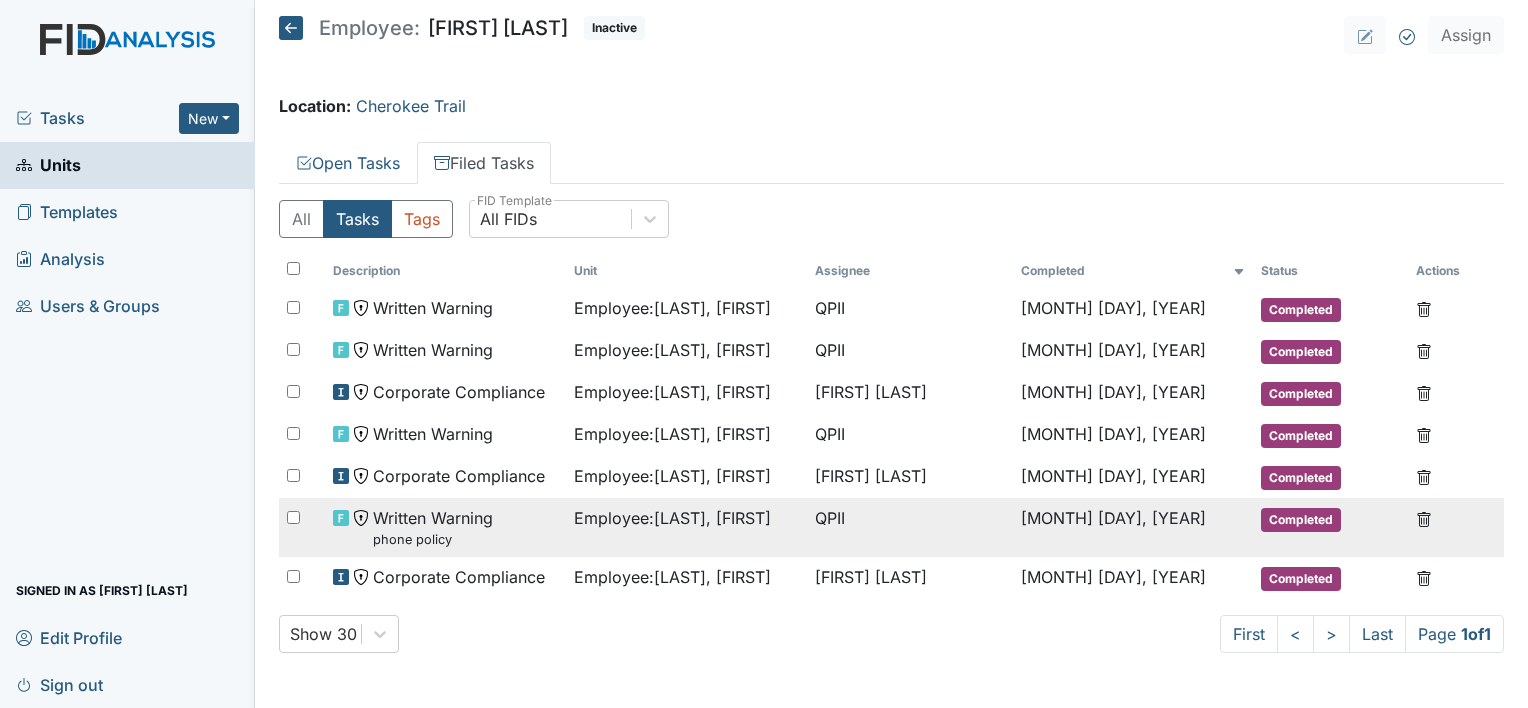click on "Written Warning  phone policy" at bounding box center [433, 527] 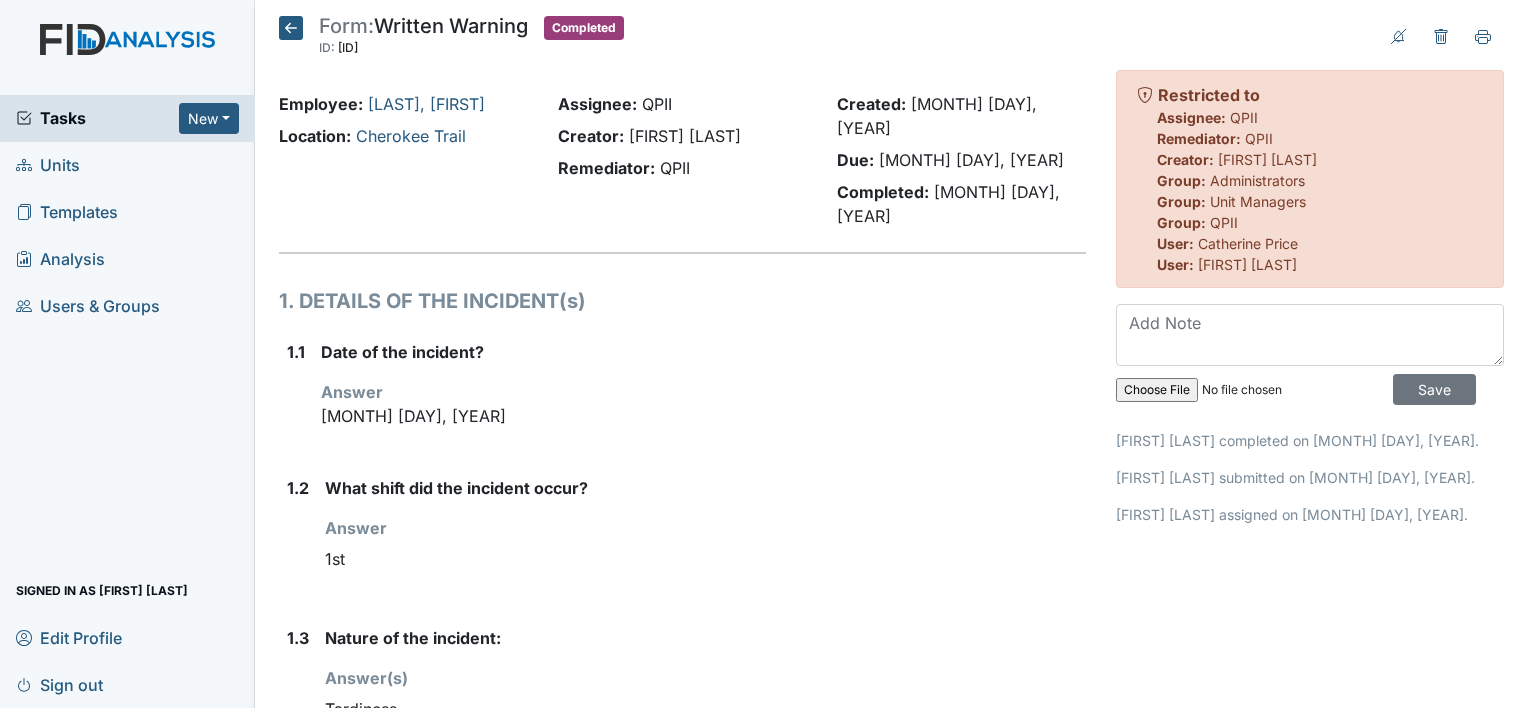 scroll, scrollTop: 0, scrollLeft: 0, axis: both 